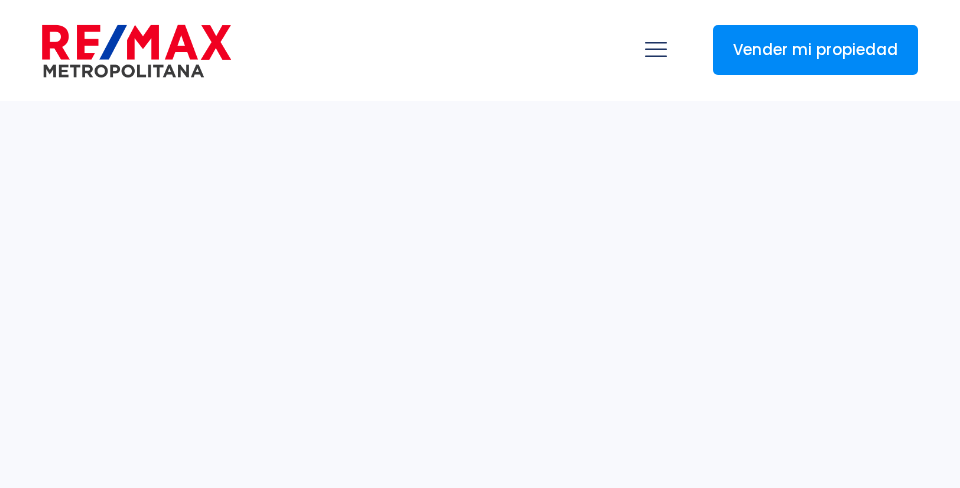 scroll, scrollTop: 0, scrollLeft: 0, axis: both 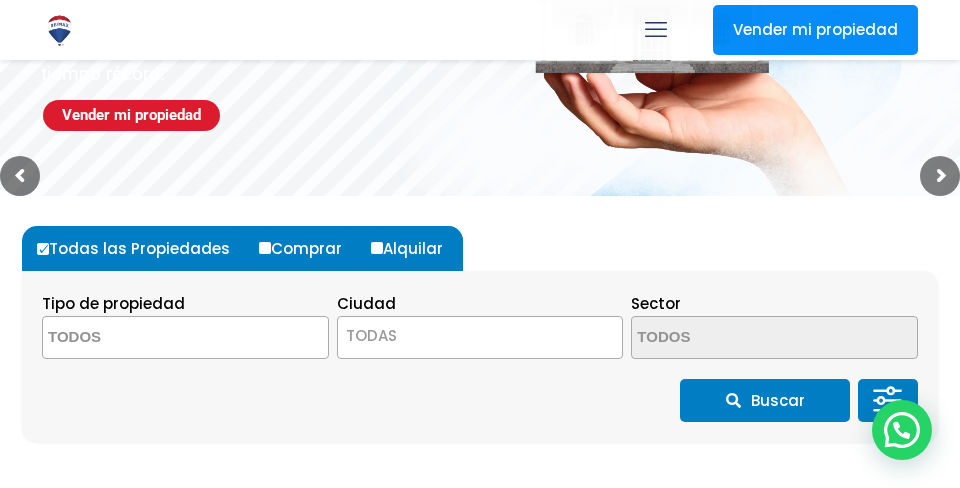 click at bounding box center [185, 337] 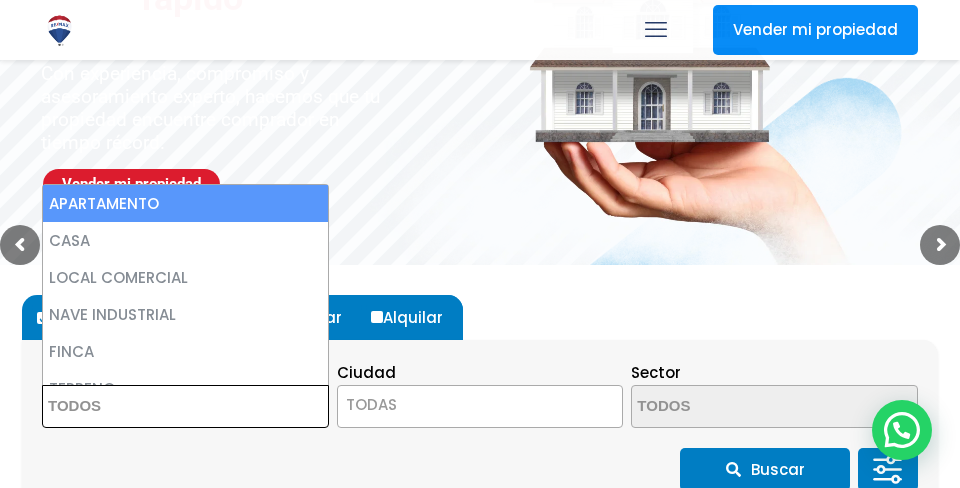 scroll, scrollTop: 203, scrollLeft: 0, axis: vertical 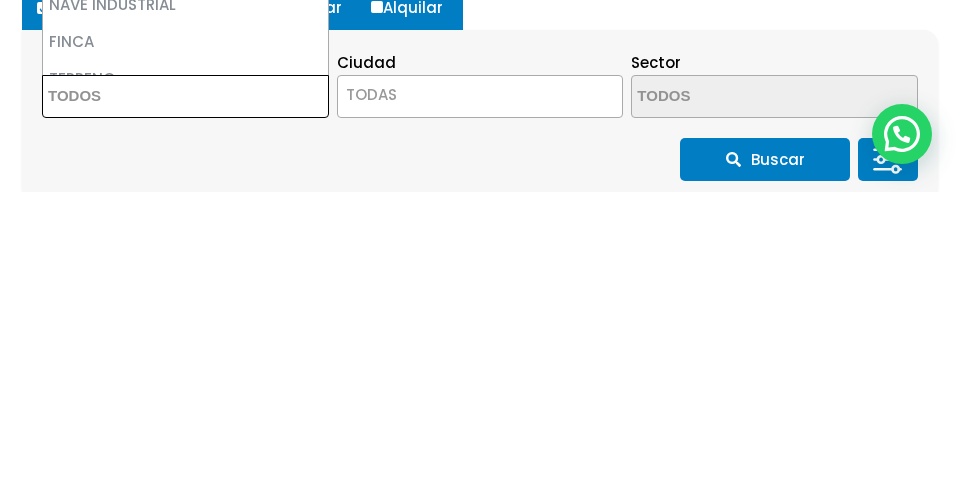 select on "apartment" 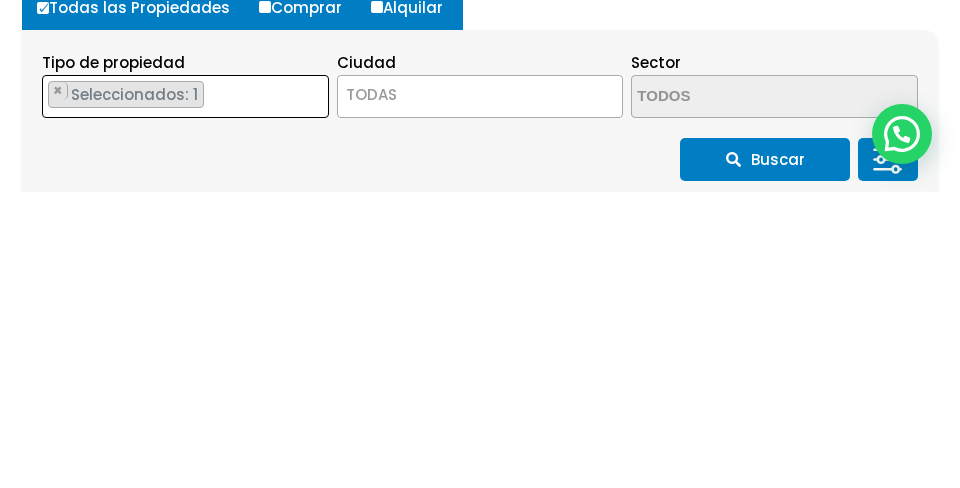 click on "TODAS" at bounding box center [480, 391] 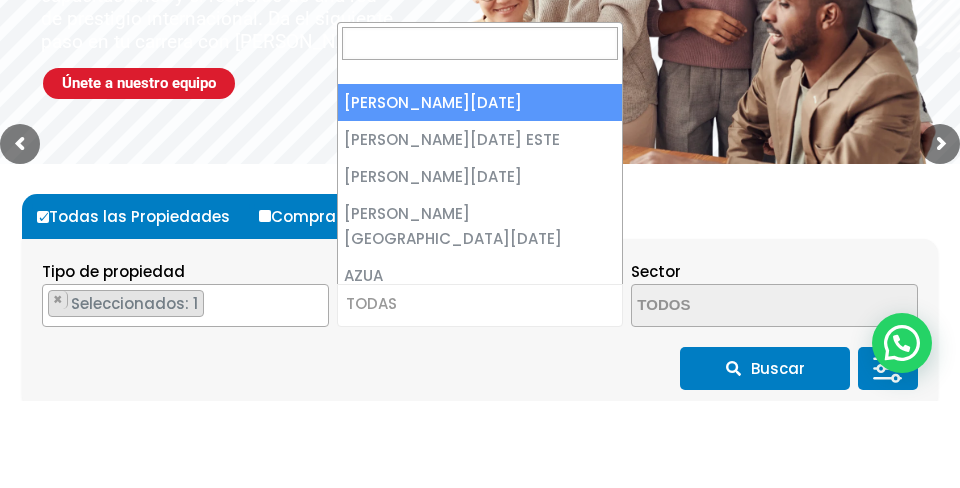 select on "1" 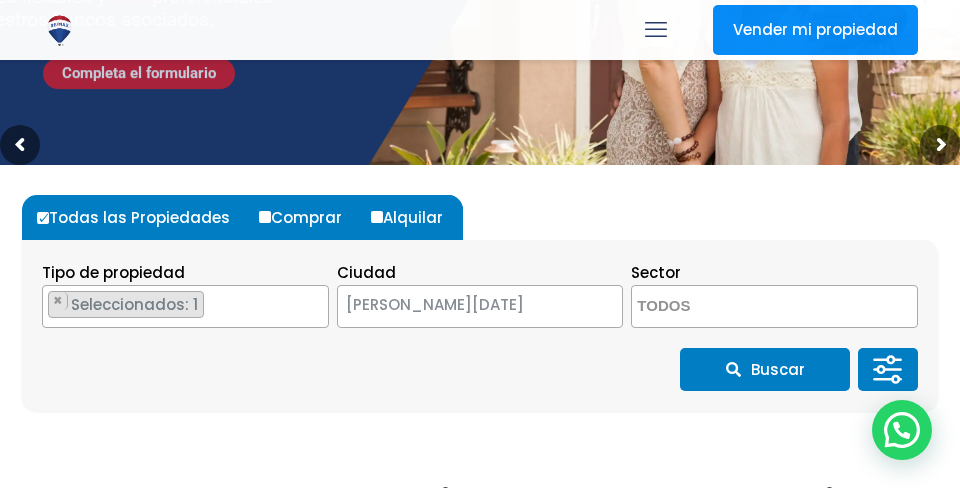 scroll, scrollTop: 327, scrollLeft: 0, axis: vertical 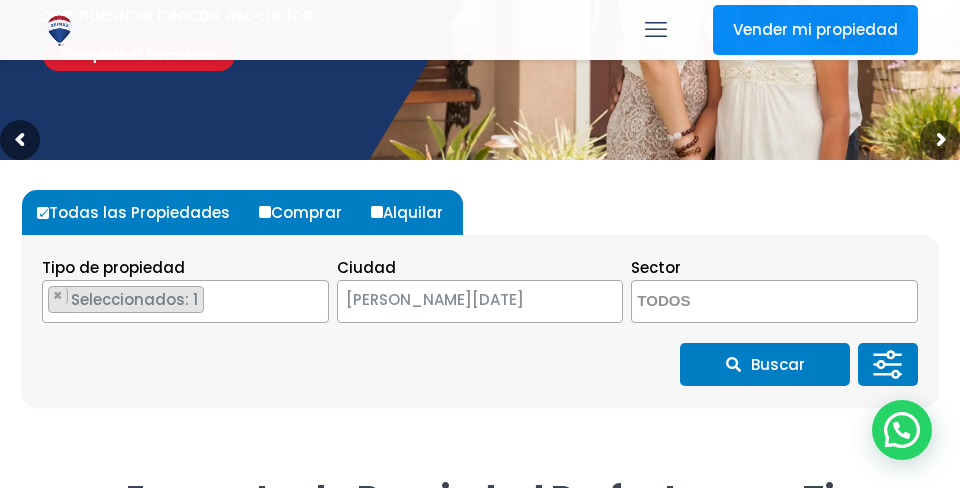 click on "Comprar" at bounding box center [265, 212] 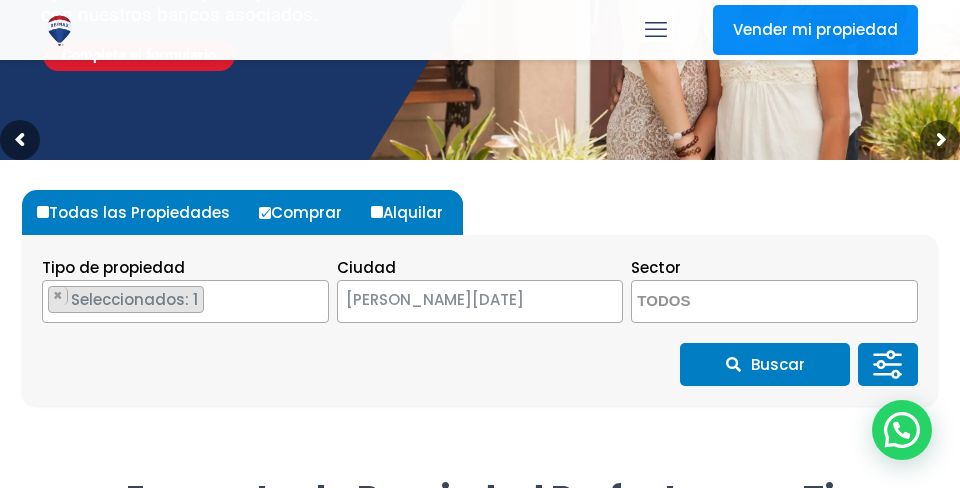 click on "Buscar" at bounding box center (765, 364) 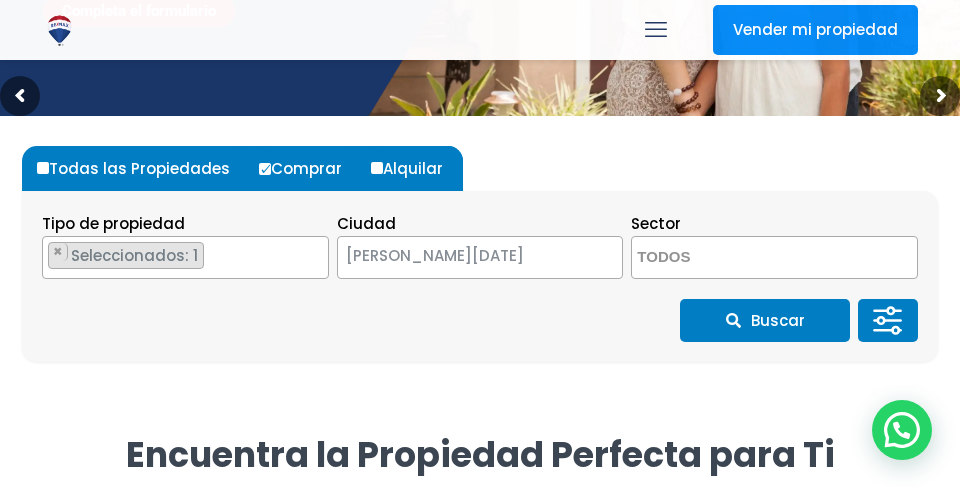 scroll, scrollTop: 391, scrollLeft: 0, axis: vertical 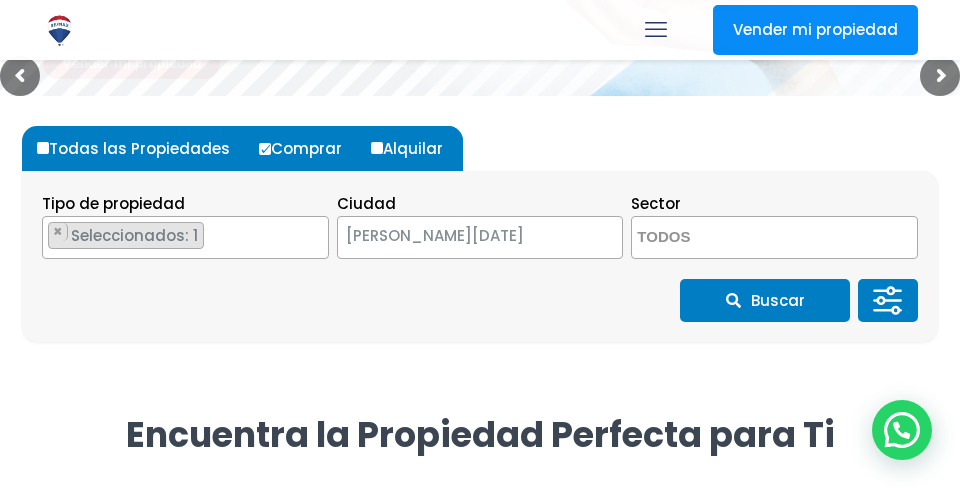 click on "Buscar" at bounding box center [765, 300] 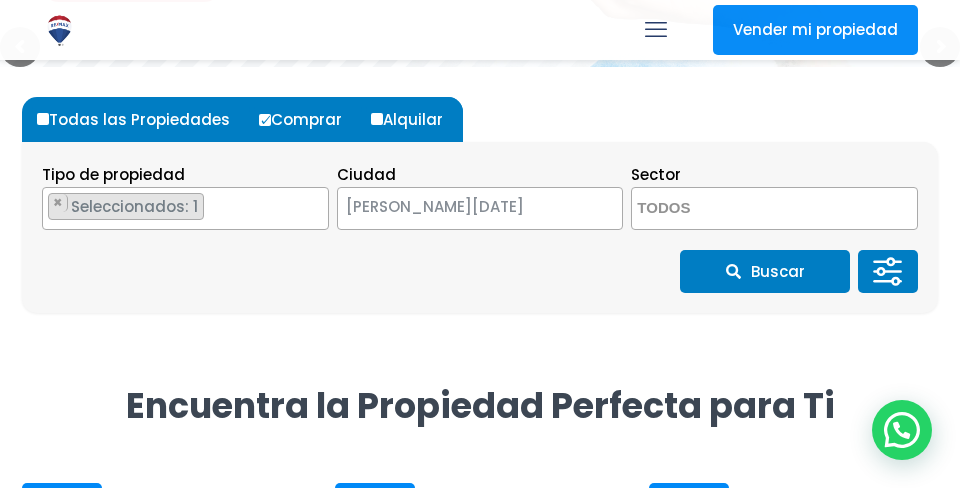 scroll, scrollTop: 456, scrollLeft: 0, axis: vertical 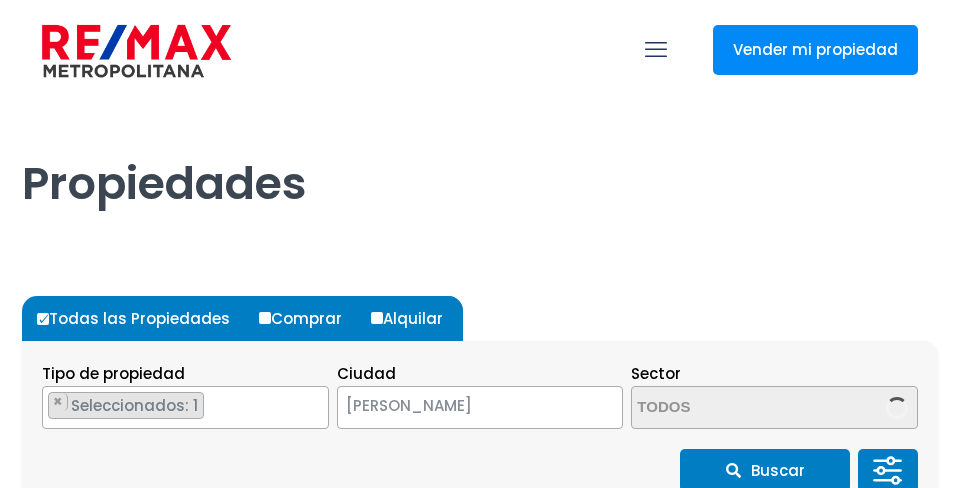 select on "1" 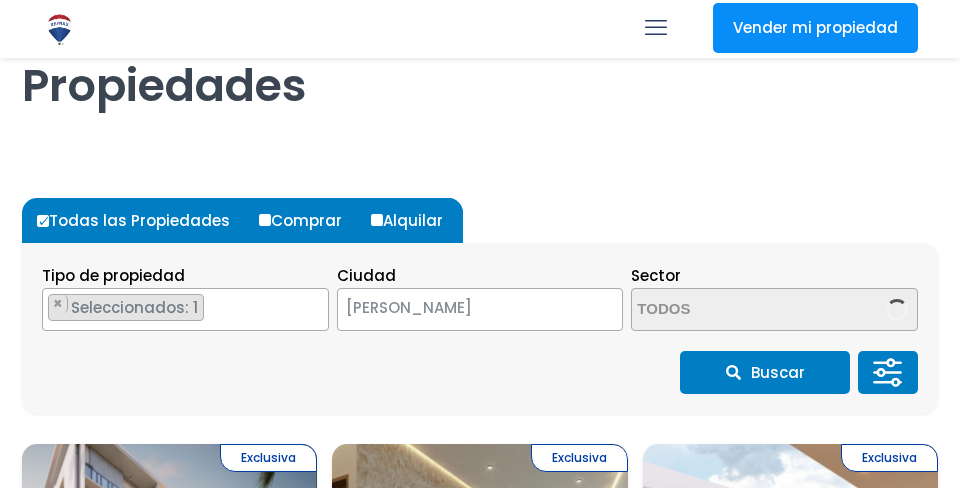 scroll, scrollTop: 243, scrollLeft: 0, axis: vertical 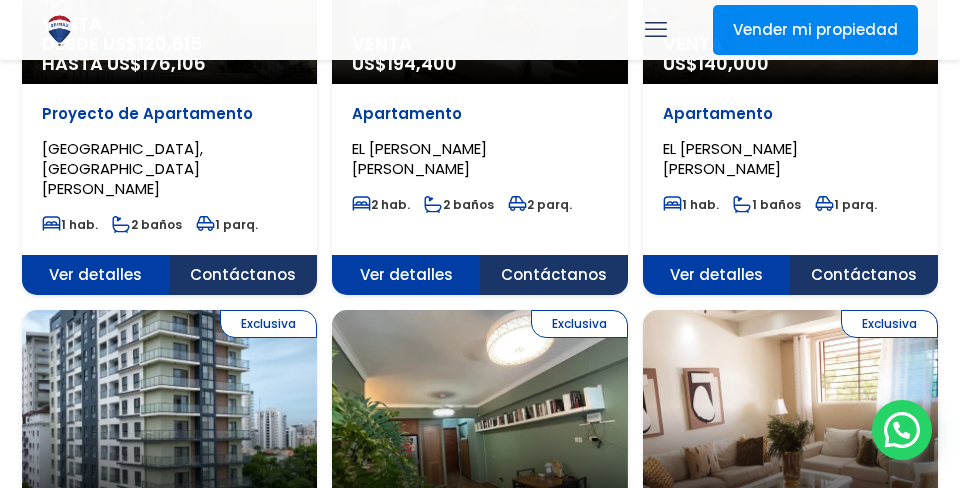click on "Contáctanos" at bounding box center (244, 275) 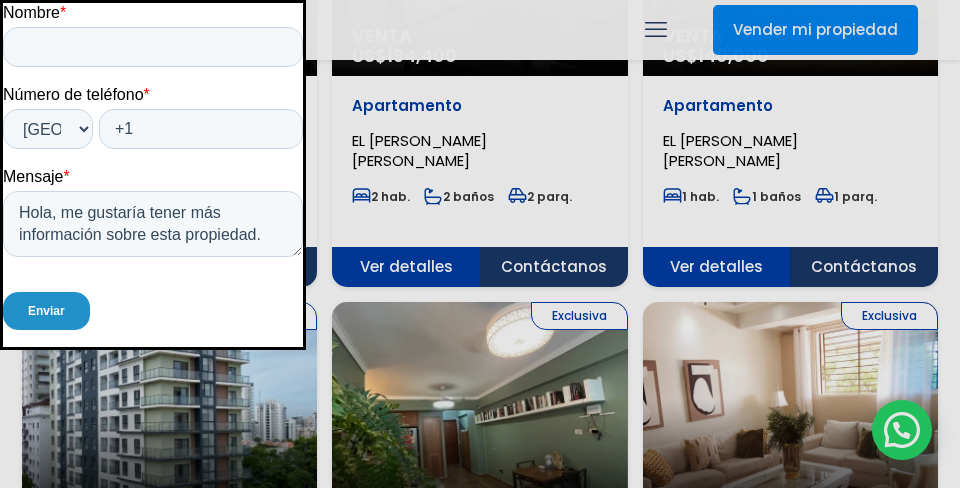 scroll, scrollTop: 638, scrollLeft: 0, axis: vertical 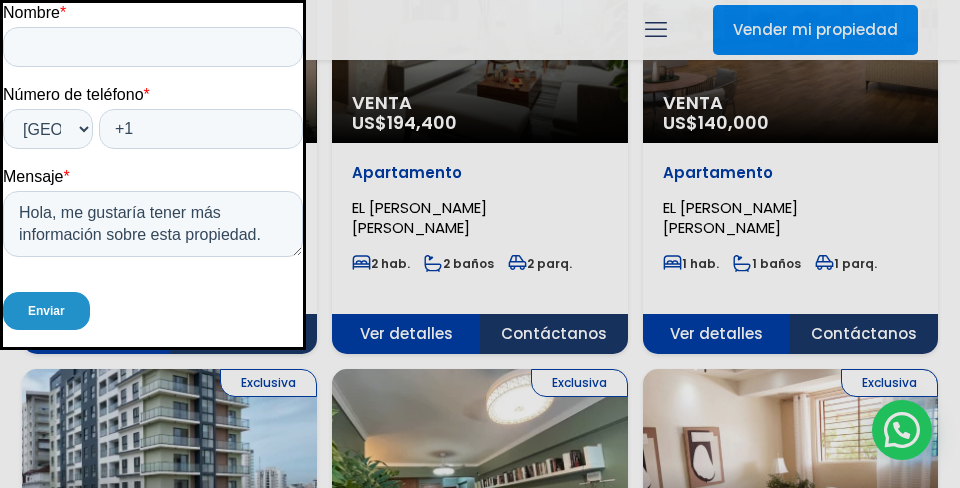 click at bounding box center (153, 175) 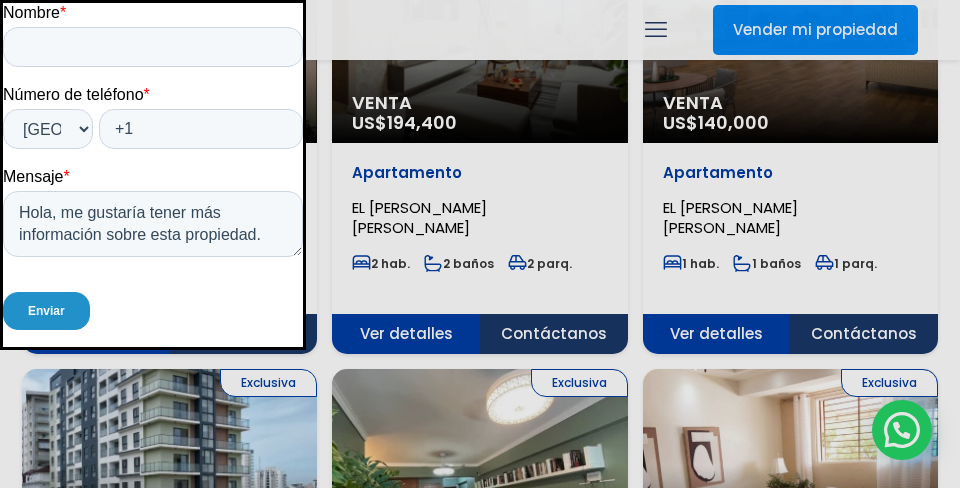 click at bounding box center [153, 175] 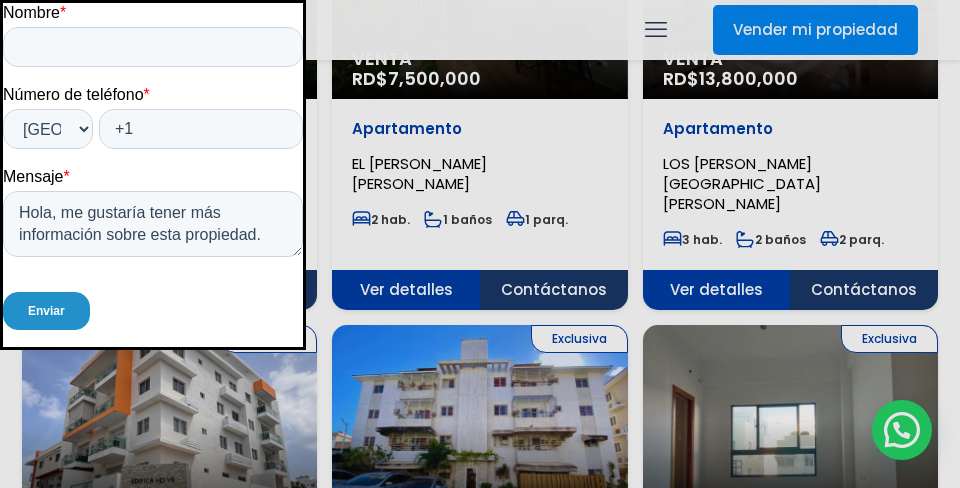 scroll, scrollTop: 1308, scrollLeft: 0, axis: vertical 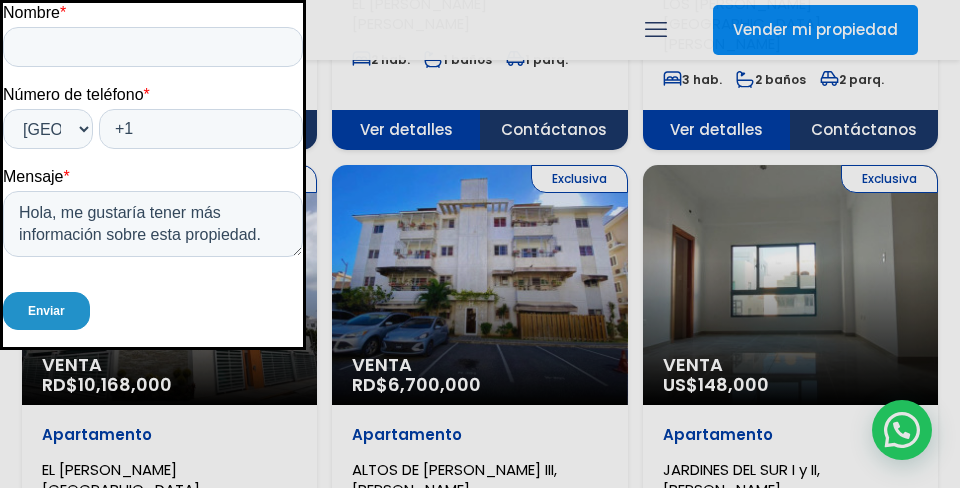 click on "Enviar" at bounding box center (153, 311) 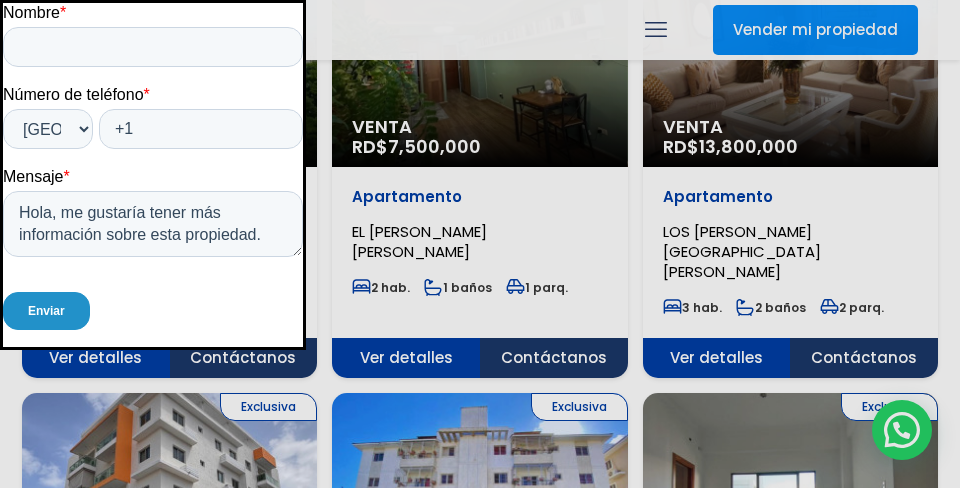 scroll, scrollTop: 1076, scrollLeft: 0, axis: vertical 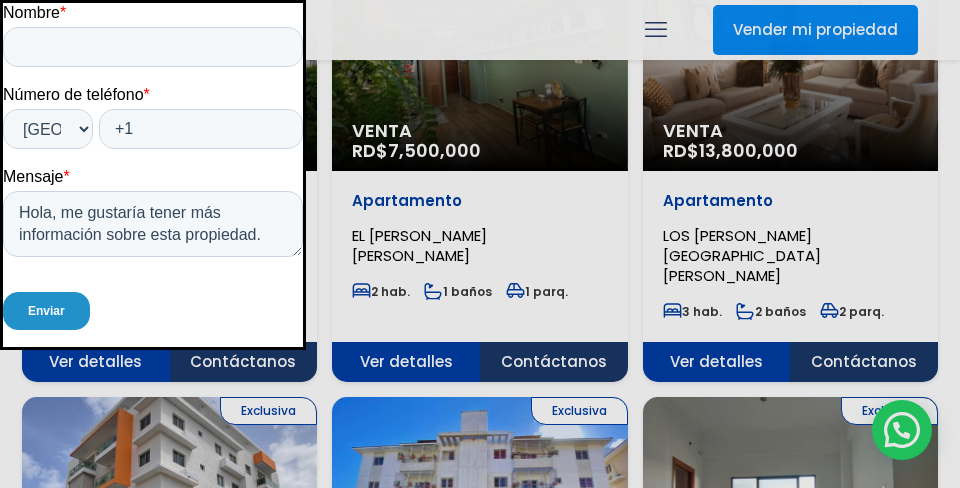 click on "Nombre" at bounding box center (31, 12) 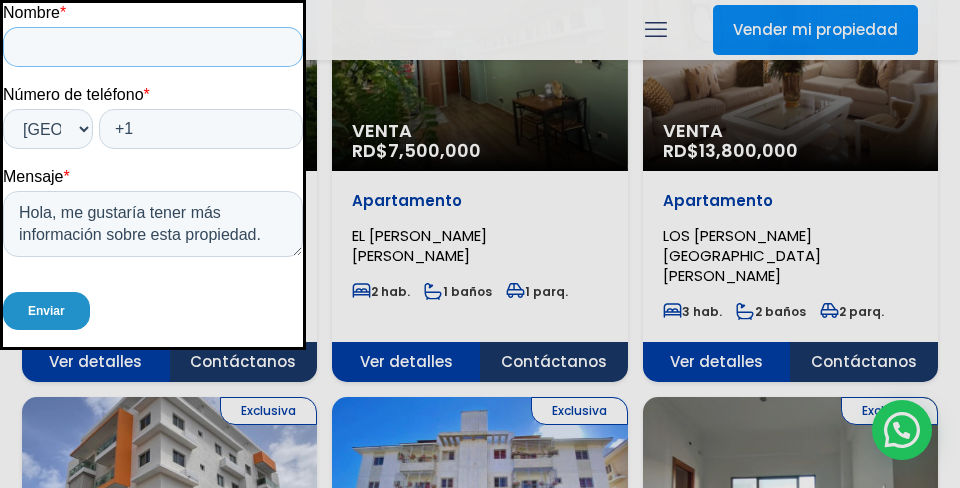 click on "Nombre *" at bounding box center [153, 47] 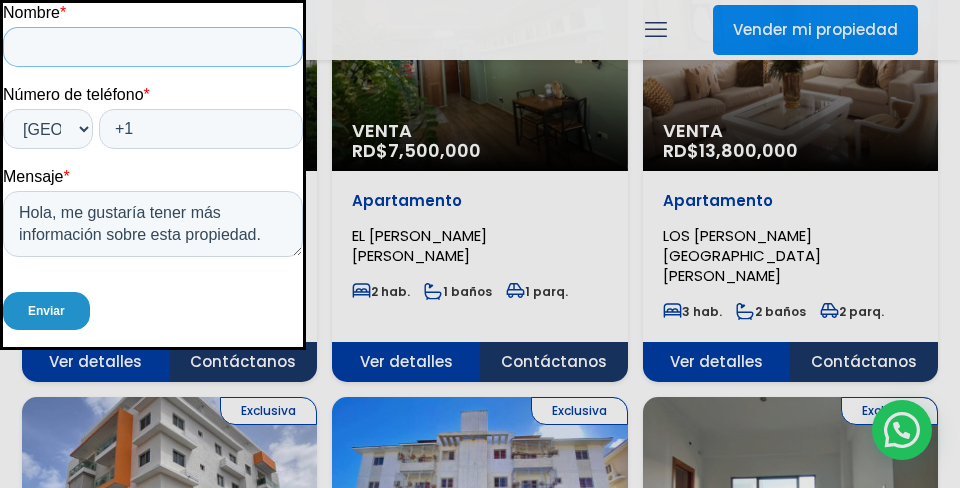 click on "Nombre *" at bounding box center (153, 47) 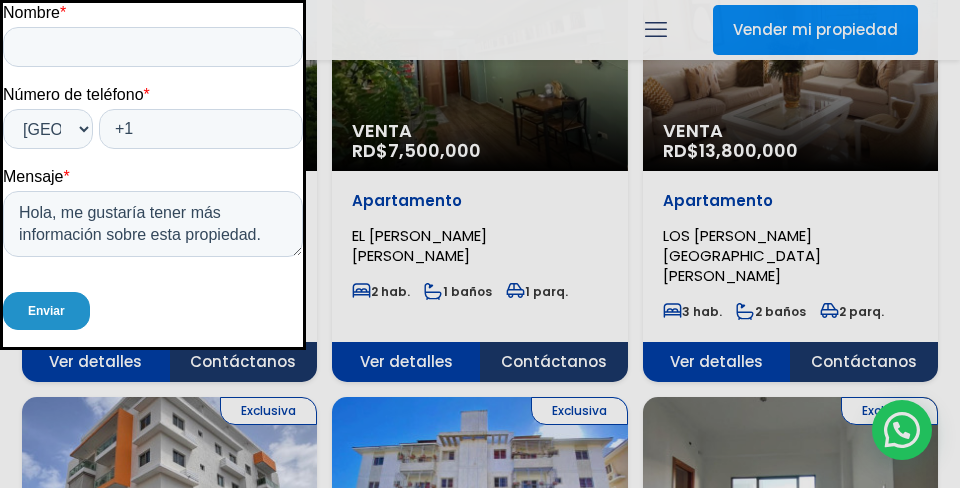 click at bounding box center [153, 175] 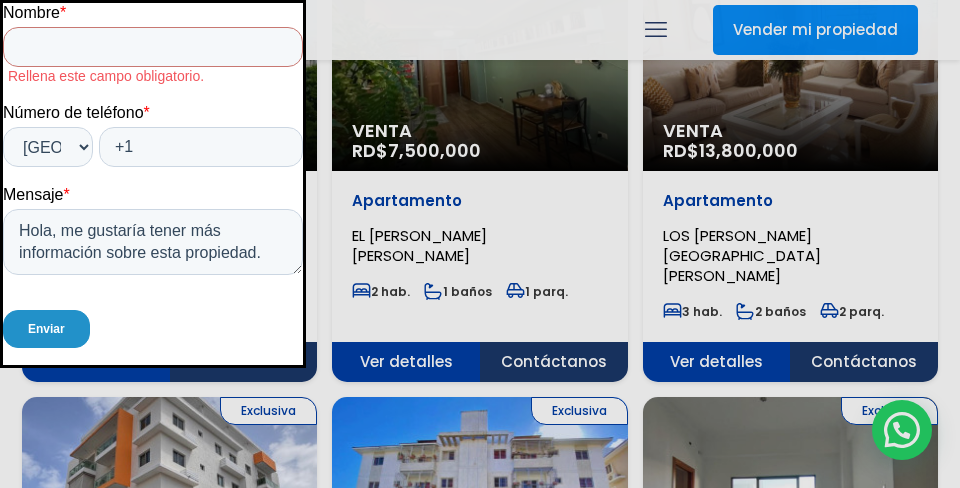 click at bounding box center [153, 184] 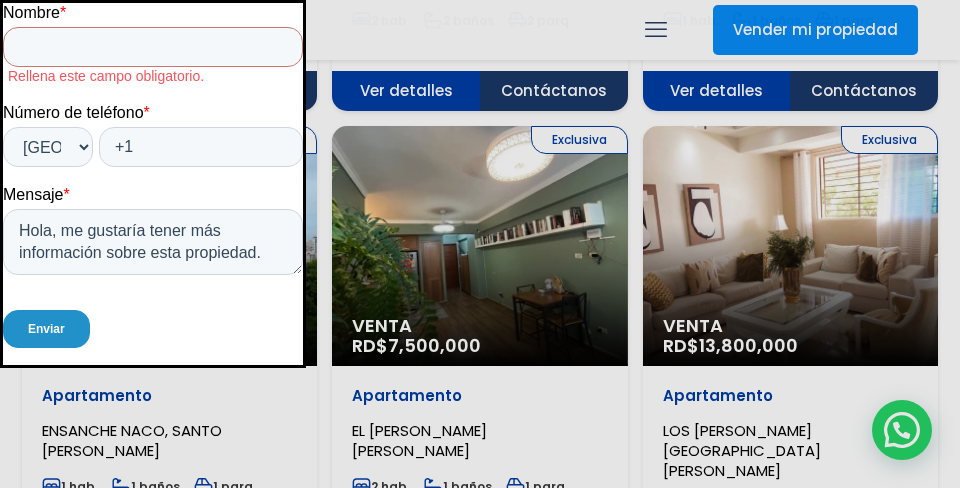 scroll, scrollTop: 880, scrollLeft: 0, axis: vertical 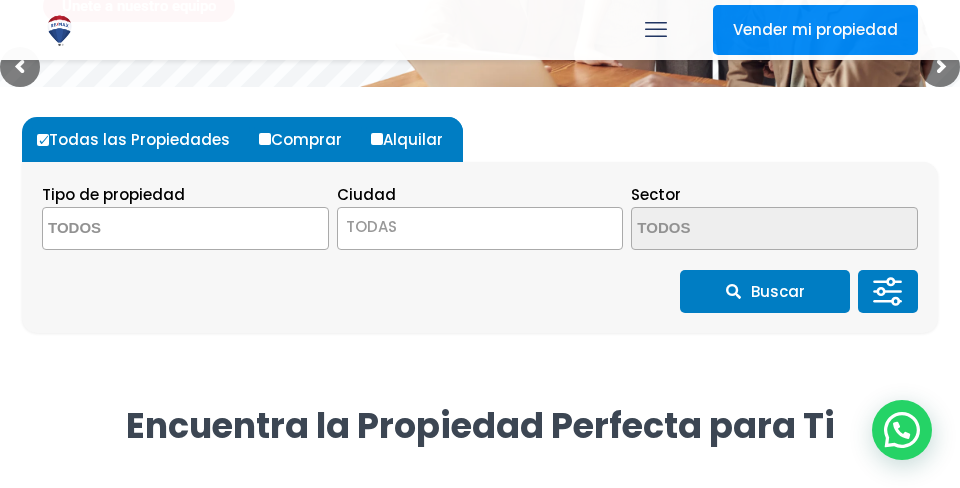 click at bounding box center [185, 228] 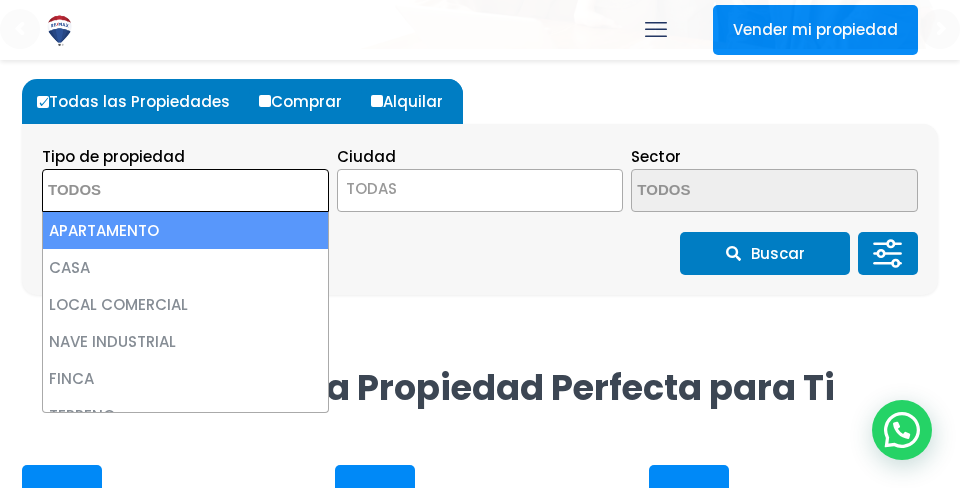 scroll, scrollTop: 454, scrollLeft: 0, axis: vertical 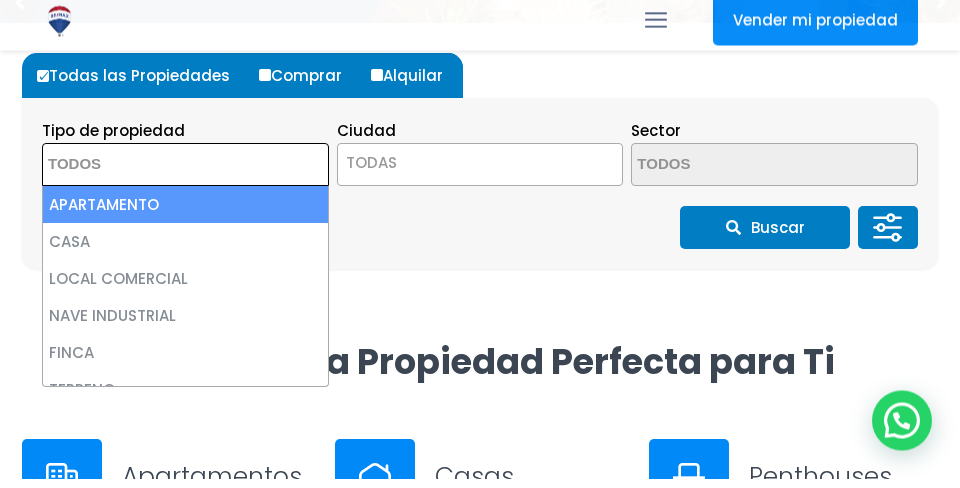 click on "Todas las Propiedades
Comprar
Alquilar
Tipo de propiedad
APARTAMENTO
CASA
LOCAL COMERCIAL
NAVE INDUSTRIAL
FINCA
TERRENO
NEGOCIO
EDIFICIO
TURíSTICO" at bounding box center (480, 171) 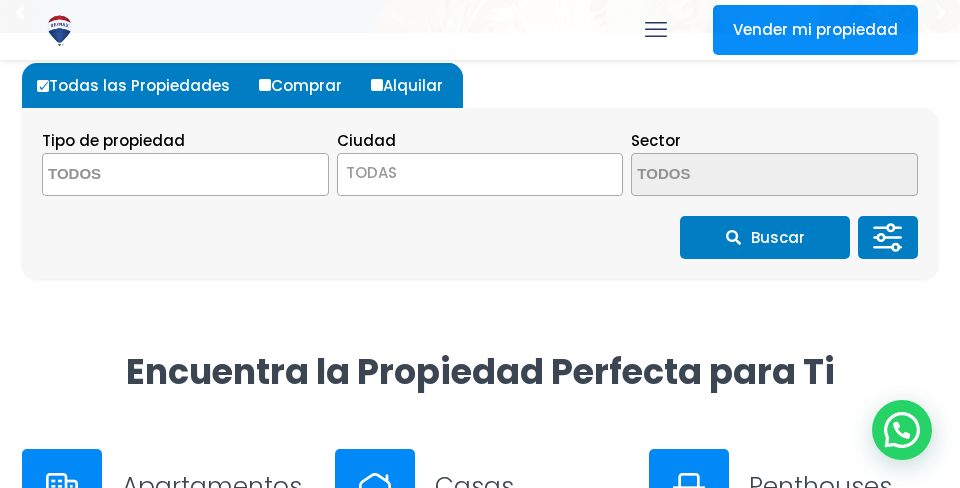 click at bounding box center (140, 175) 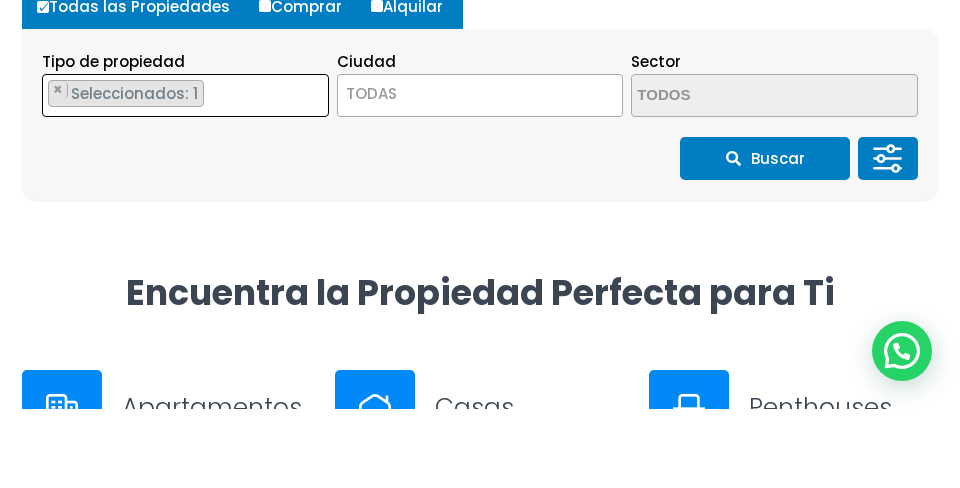select on "apartment" 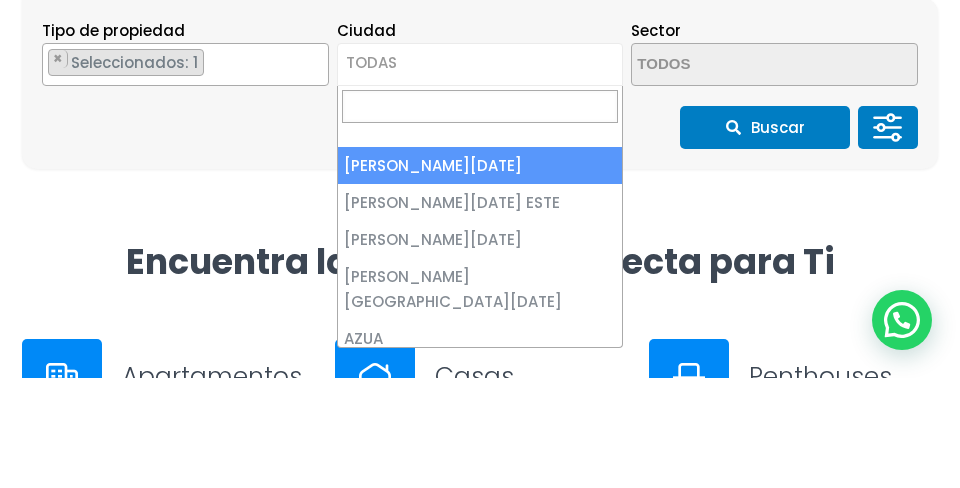 select on "1" 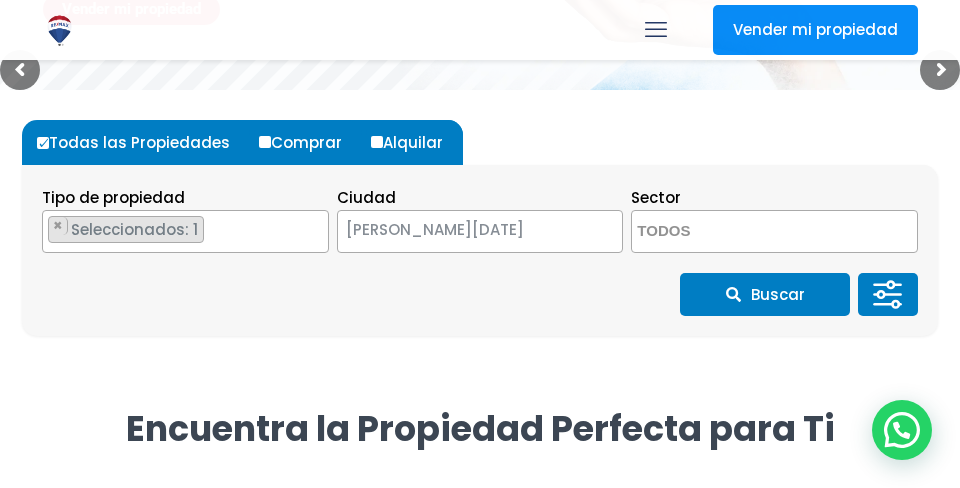 scroll, scrollTop: 396, scrollLeft: 0, axis: vertical 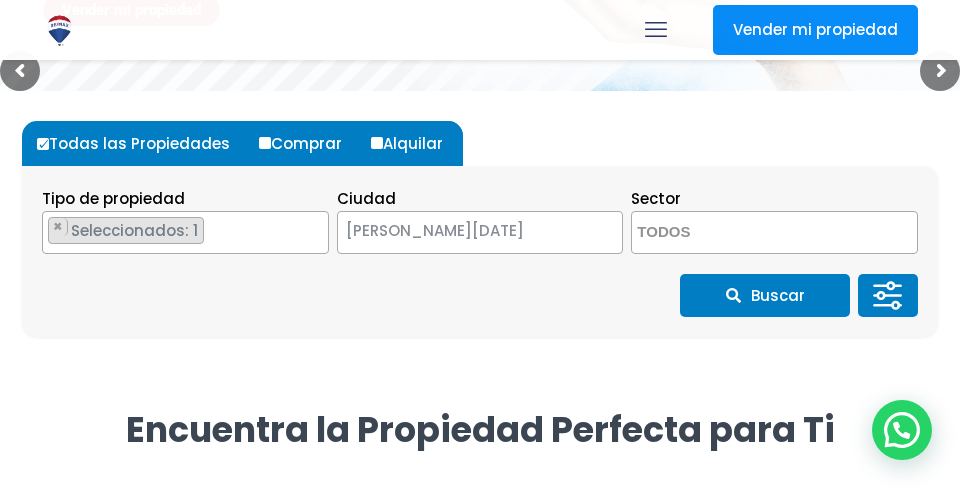 click on "Seleccionados: 1" at bounding box center (136, 230) 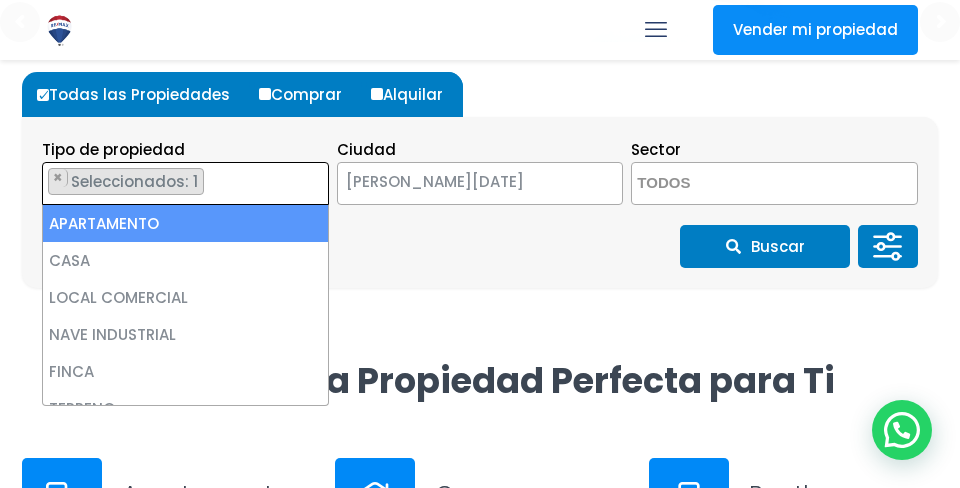 scroll, scrollTop: 456, scrollLeft: 0, axis: vertical 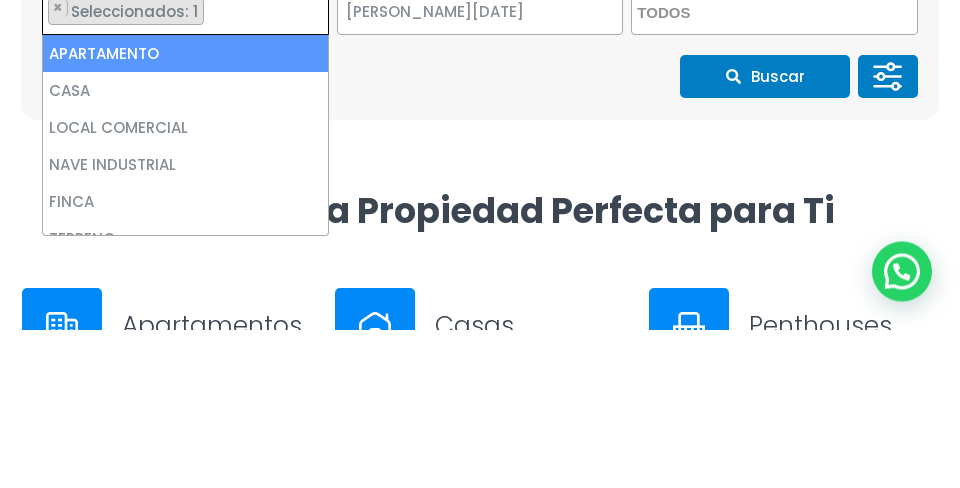 click on "Buscar" at bounding box center (480, 235) 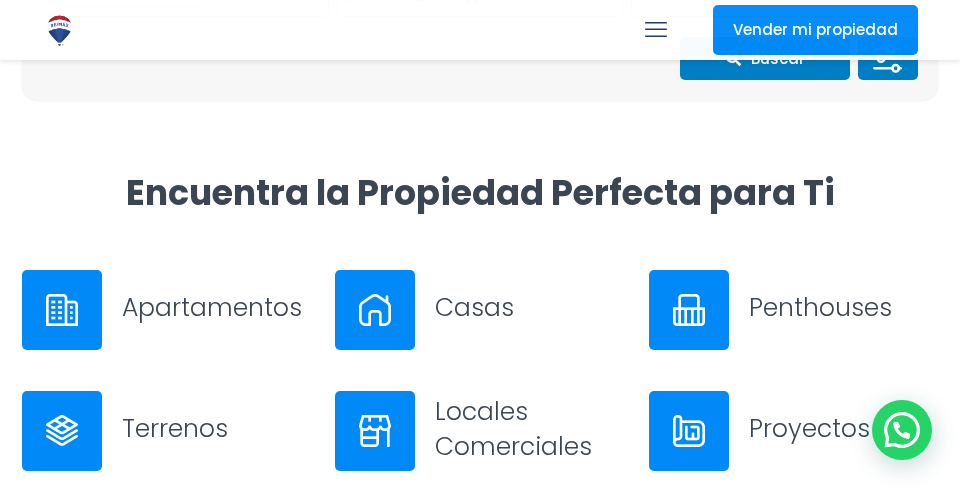 scroll, scrollTop: 638, scrollLeft: 0, axis: vertical 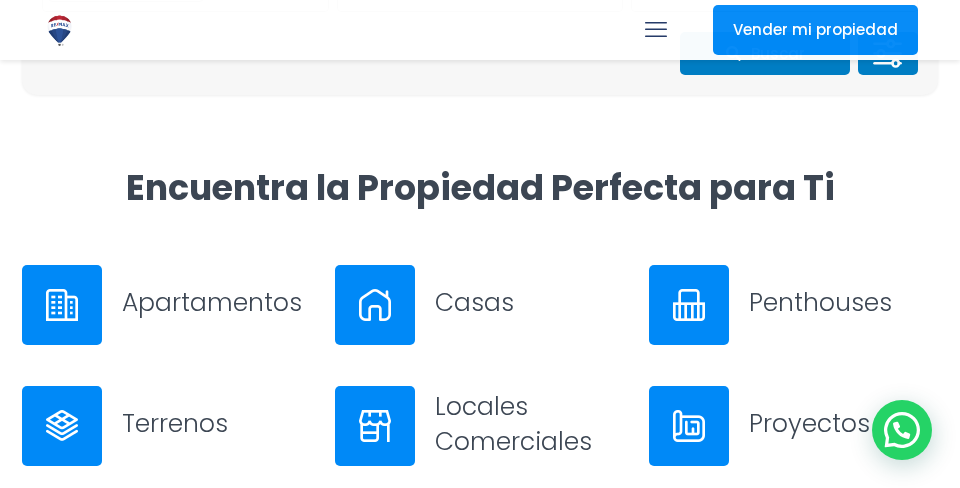 click on "Apartamentos" at bounding box center (216, 302) 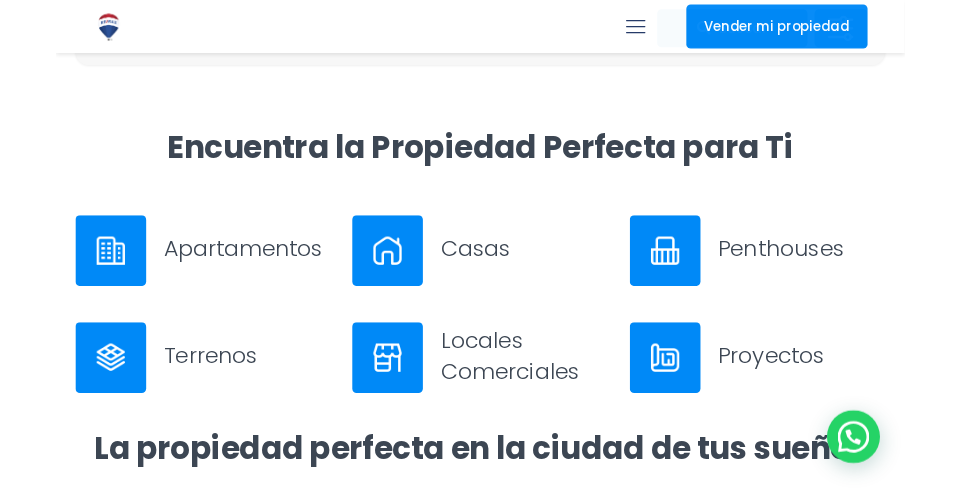 scroll, scrollTop: 702, scrollLeft: 0, axis: vertical 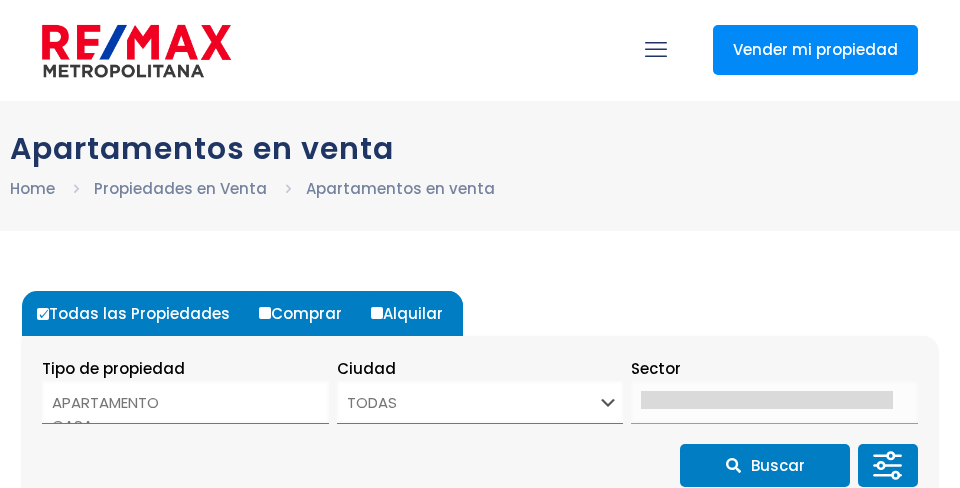 select 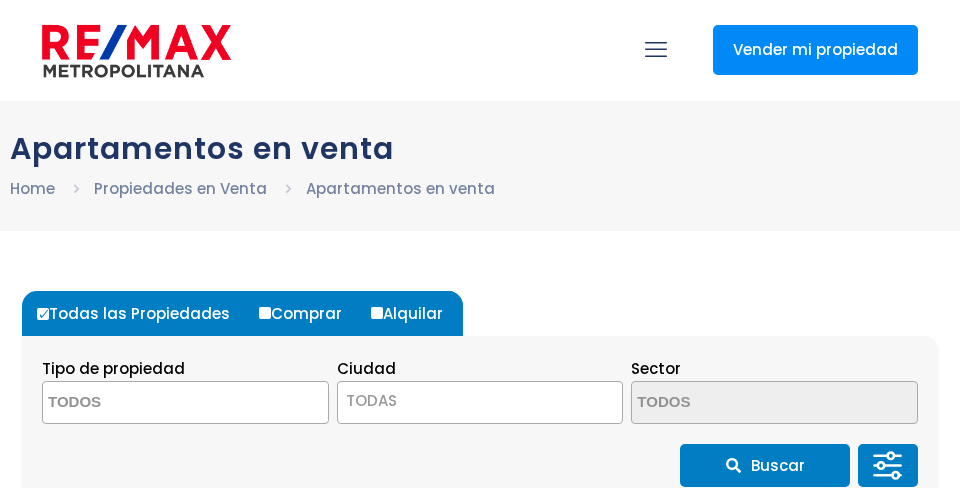 scroll, scrollTop: 0, scrollLeft: 0, axis: both 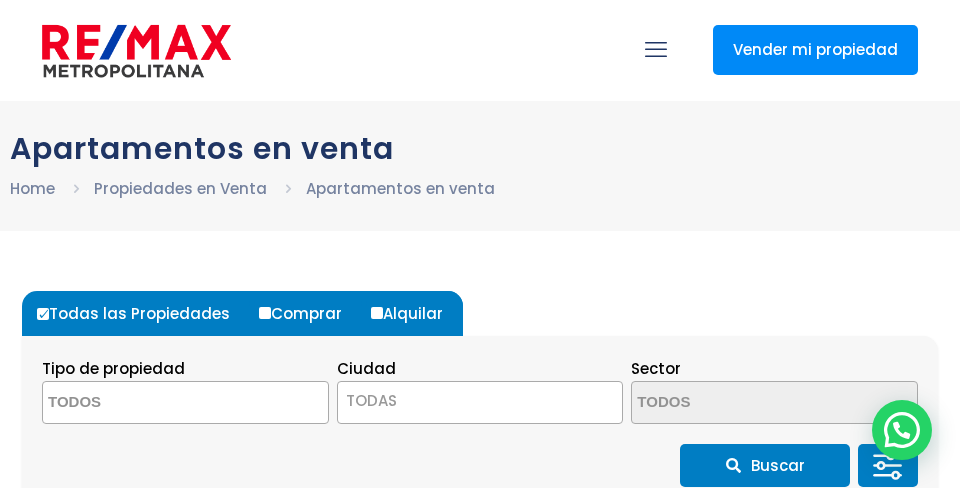click on "Apartamentos en venta" at bounding box center (400, 188) 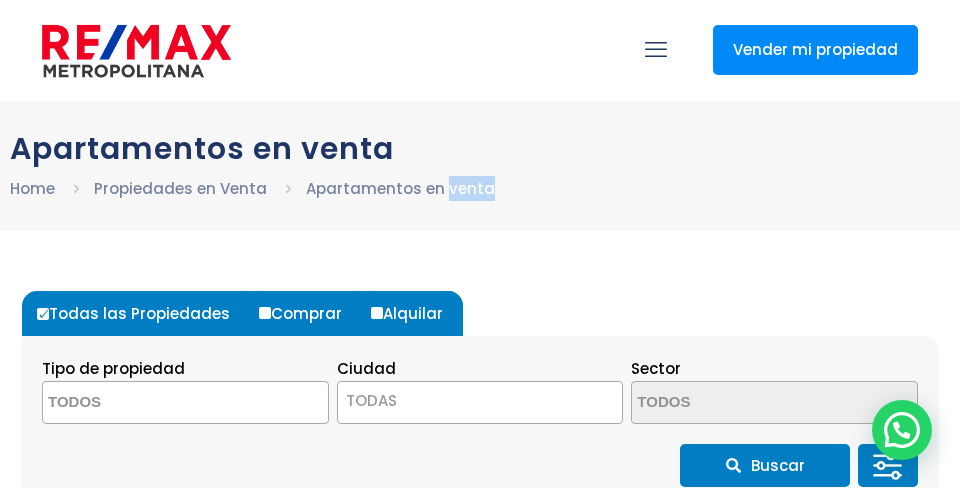 click on "Apartamentos en venta Home   Propiedades en Venta   Apartamentos en venta" at bounding box center (480, 166) 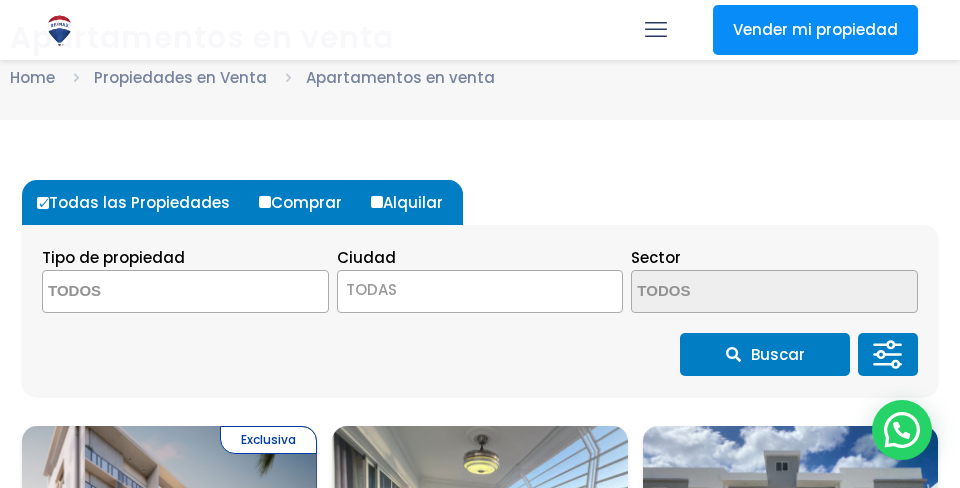 scroll, scrollTop: 109, scrollLeft: 0, axis: vertical 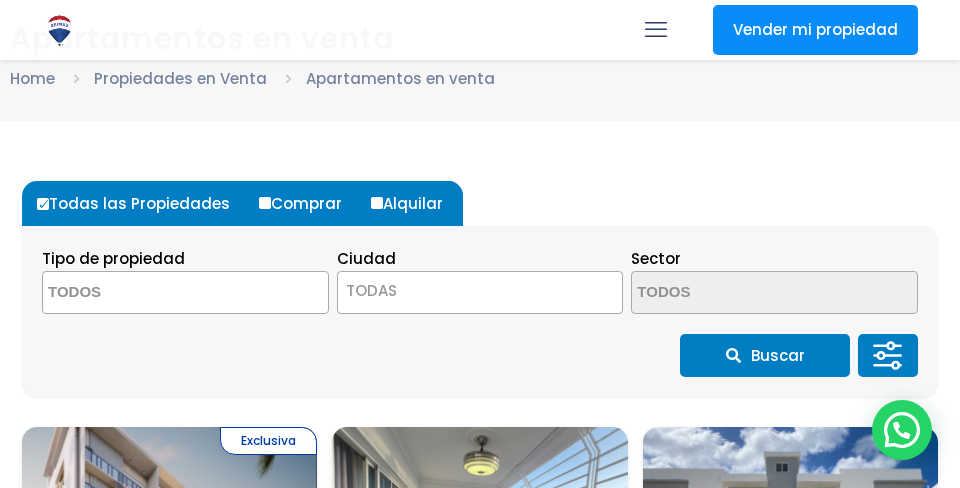 click on "TODAS" at bounding box center [371, 290] 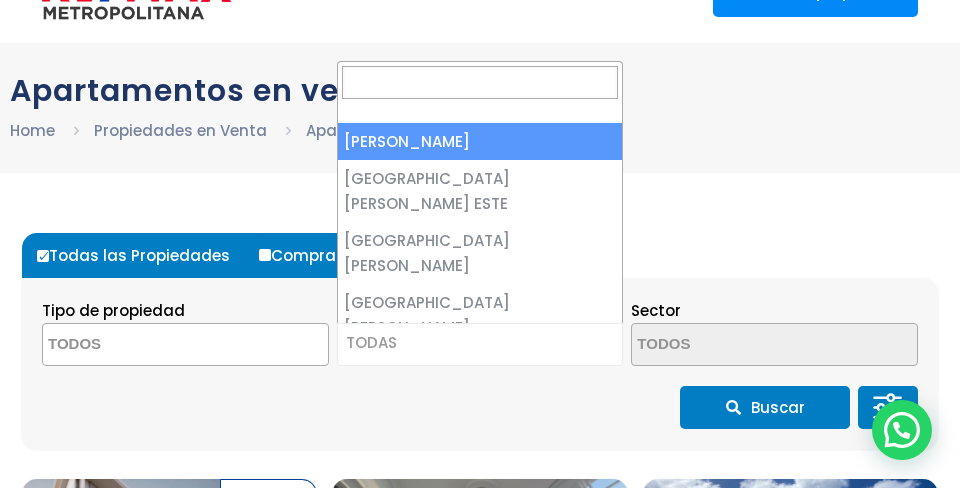 scroll, scrollTop: 0, scrollLeft: 0, axis: both 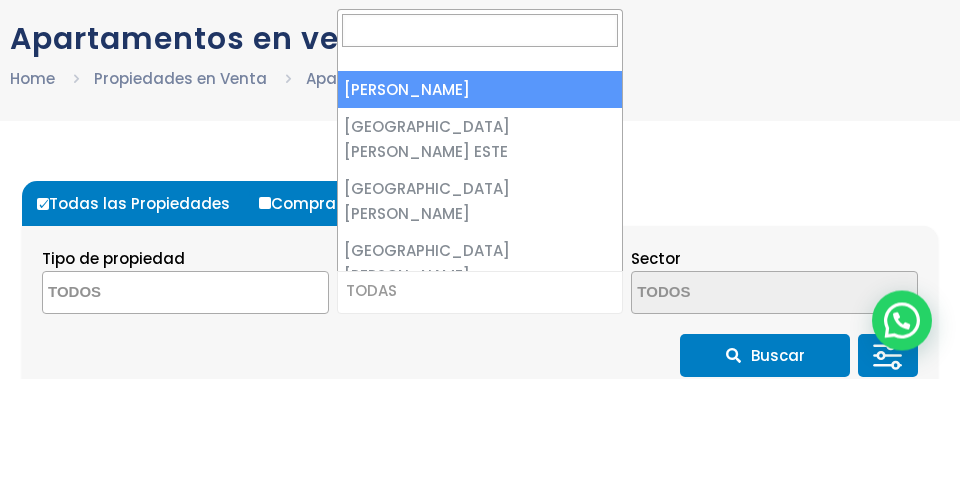 select on "1" 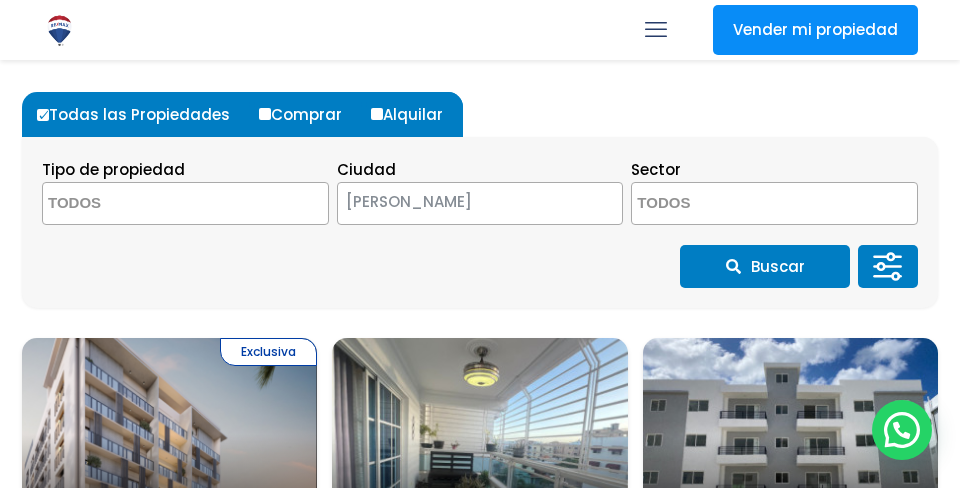 scroll, scrollTop: 194, scrollLeft: 0, axis: vertical 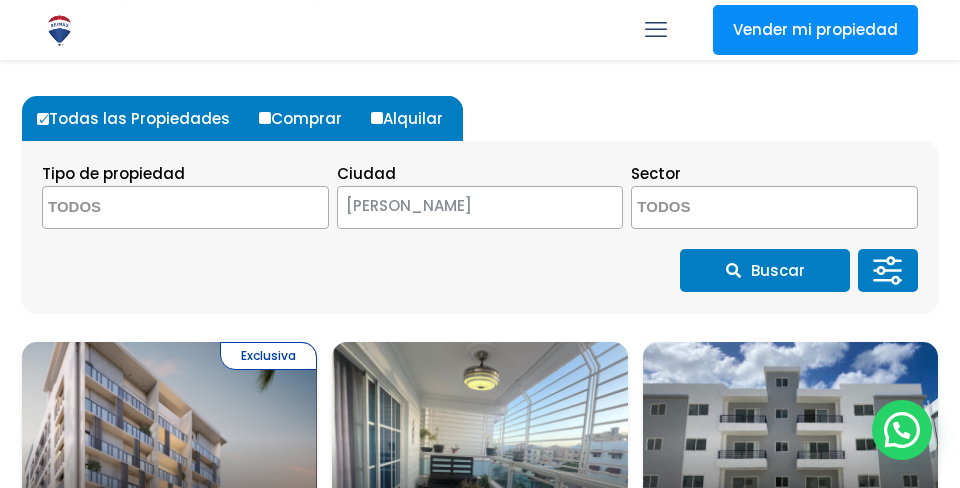 click on "[PERSON_NAME]" at bounding box center (455, 206) 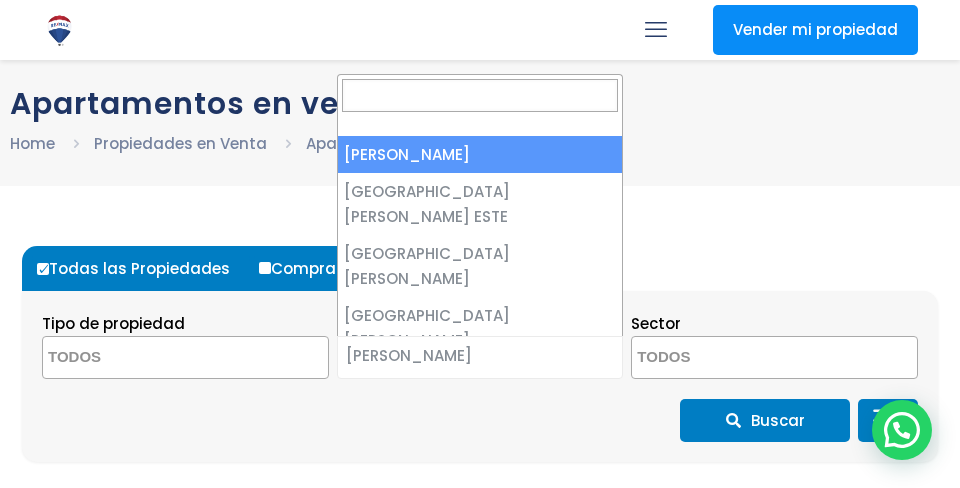 scroll, scrollTop: 0, scrollLeft: 0, axis: both 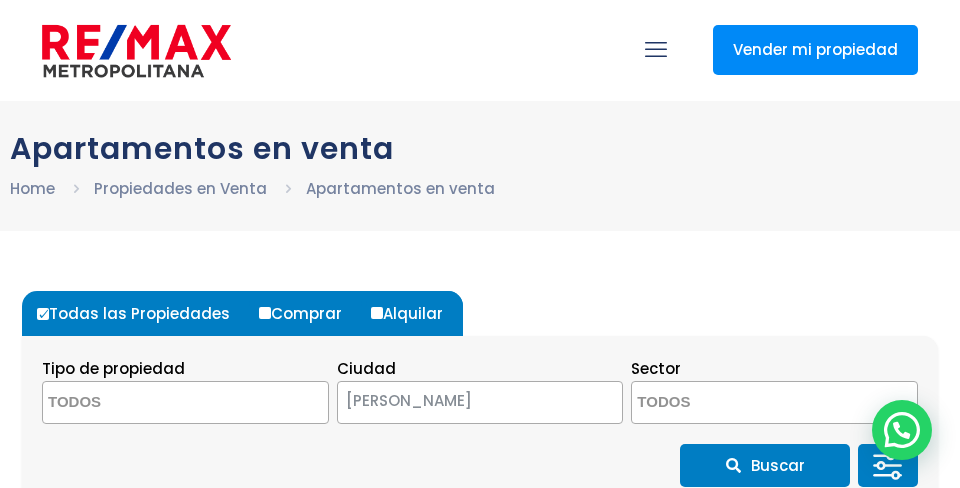 click at bounding box center [140, 403] 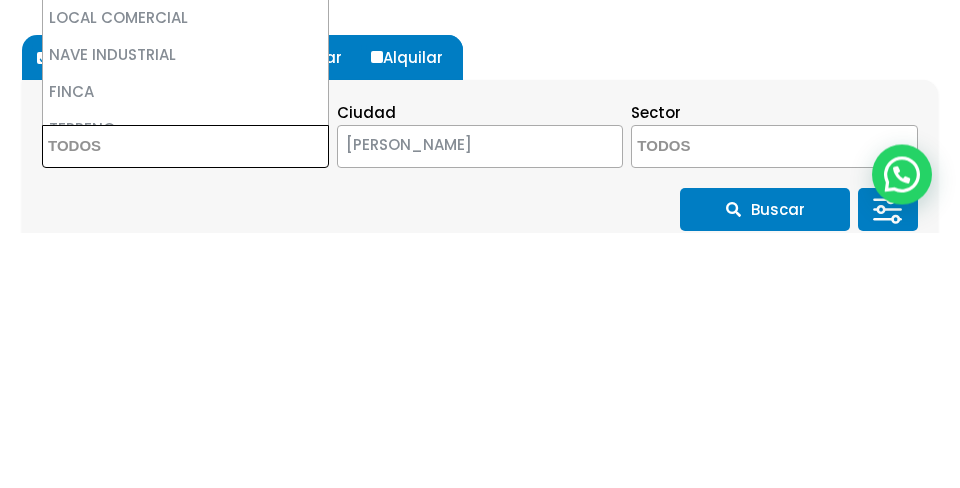 scroll, scrollTop: 11, scrollLeft: 0, axis: vertical 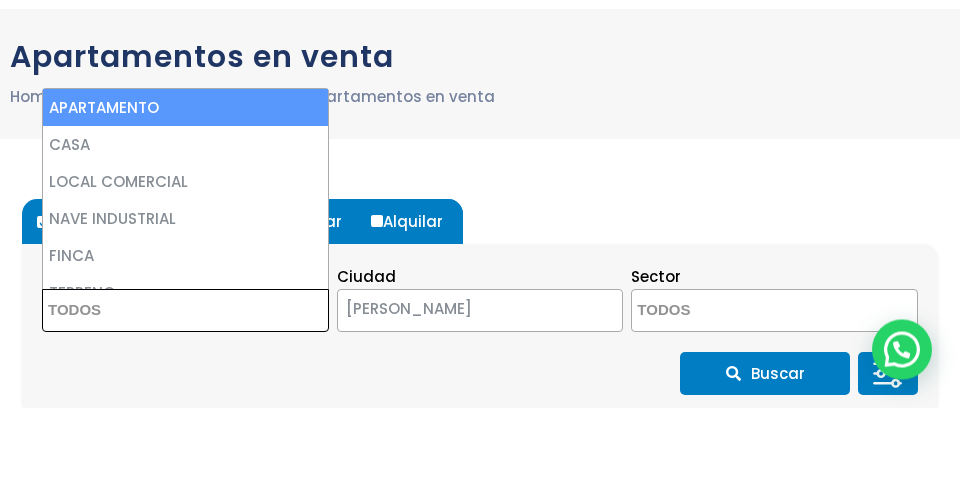 select on "apartment" 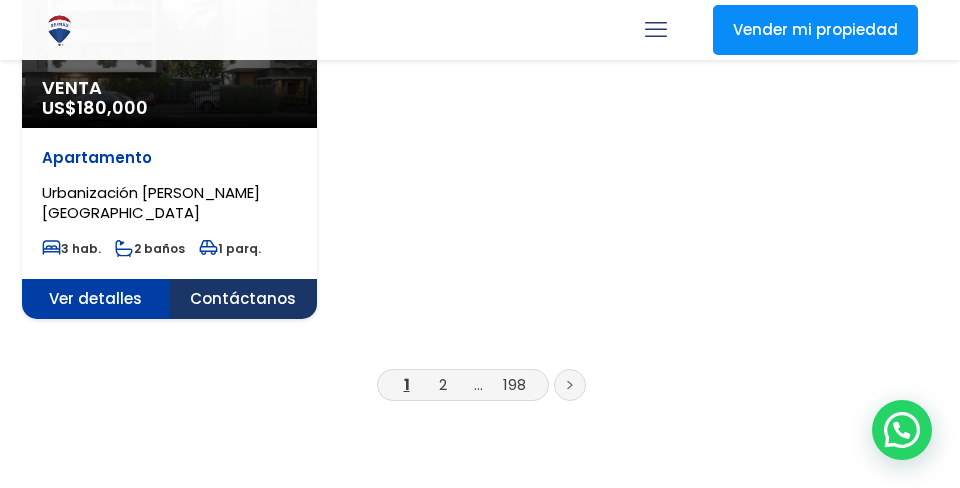scroll, scrollTop: 2981, scrollLeft: 0, axis: vertical 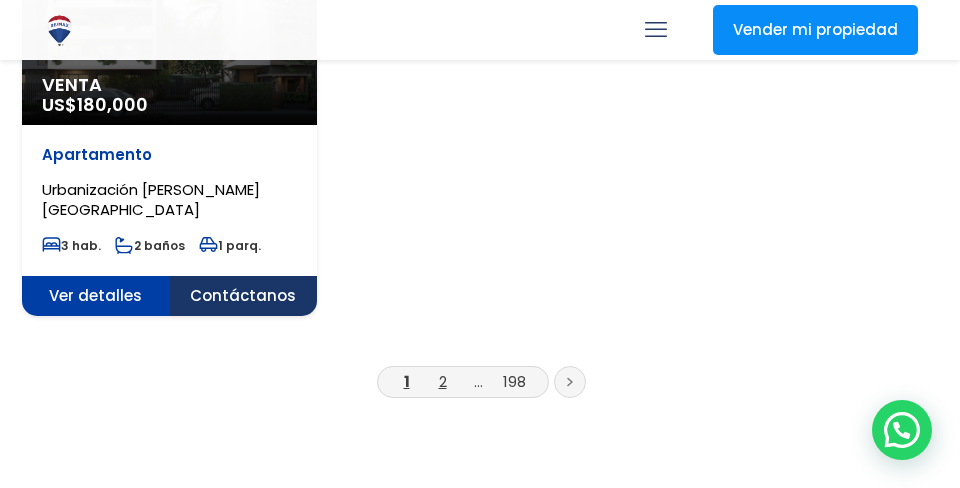 click on "2" at bounding box center (443, 381) 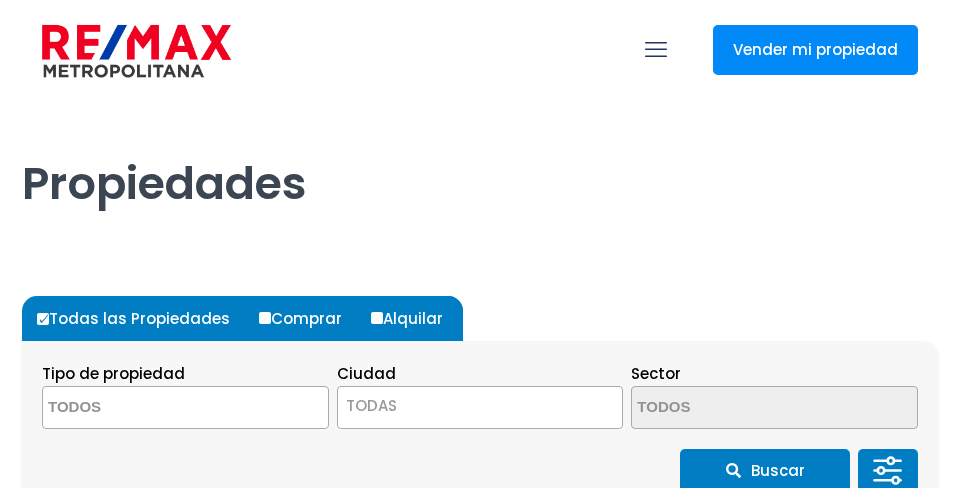 select 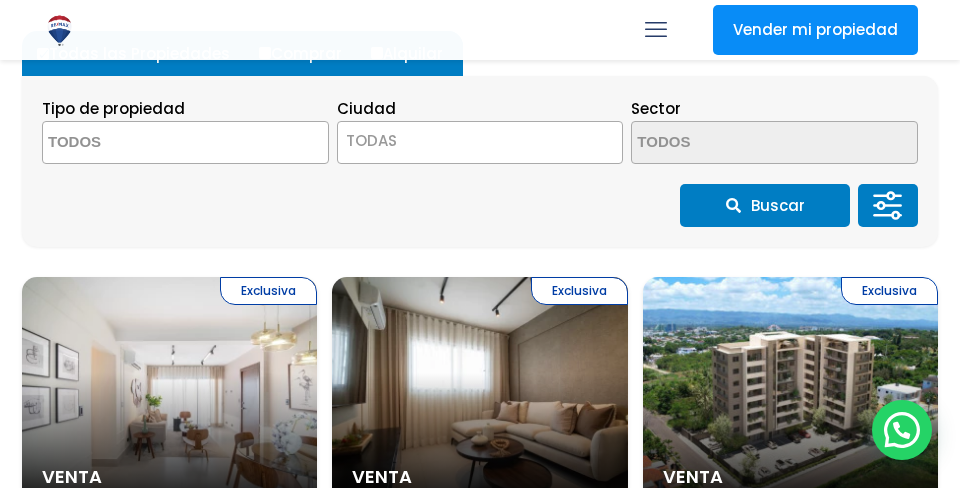 scroll, scrollTop: 0, scrollLeft: 0, axis: both 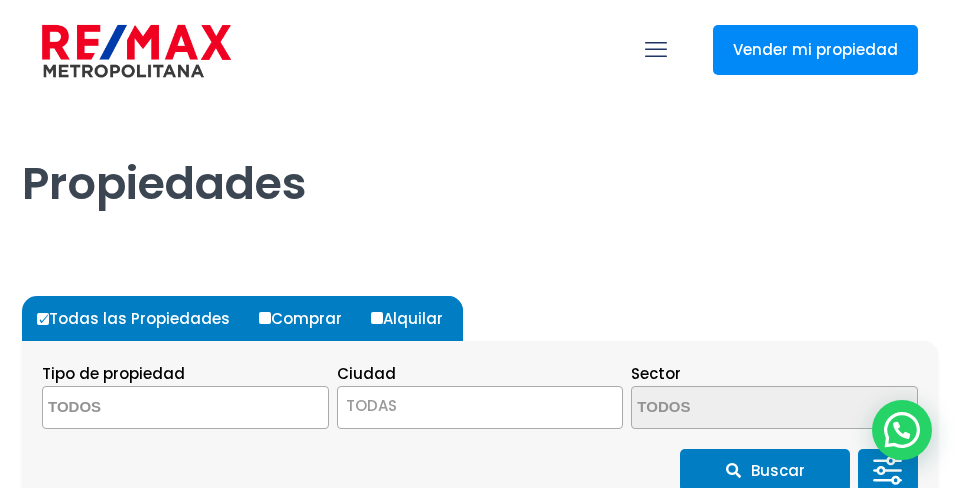 click at bounding box center [656, 49] 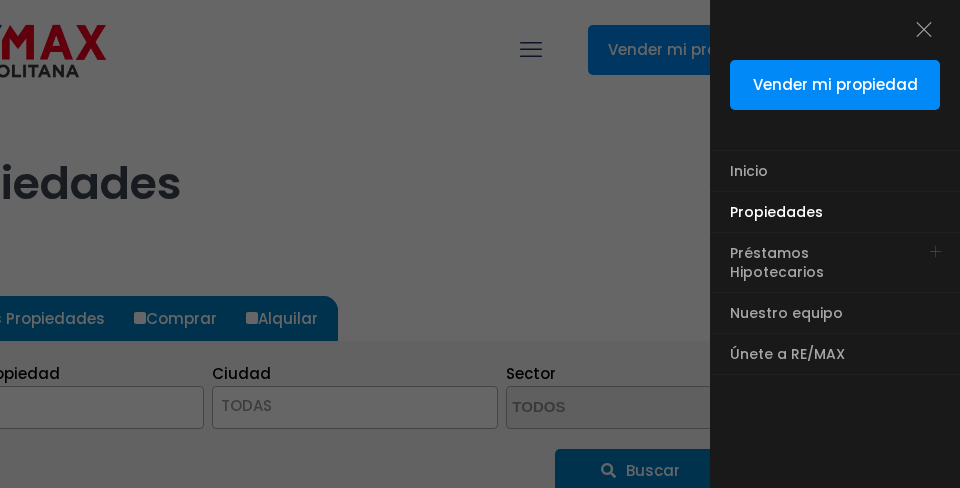 click on "Propiedades" at bounding box center (776, 212) 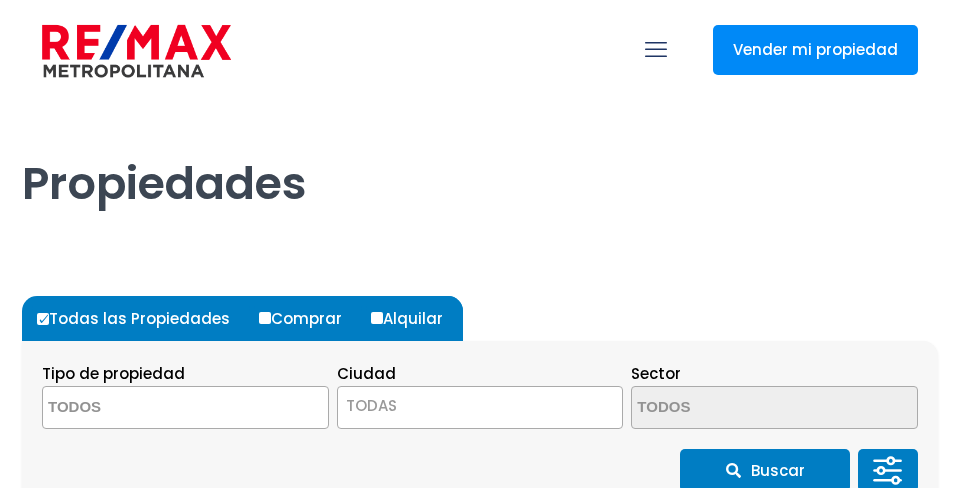 select 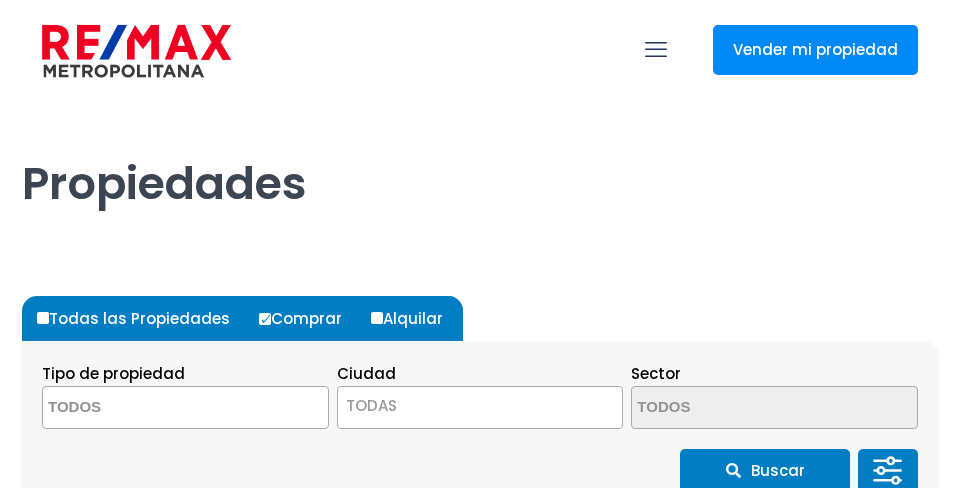 scroll, scrollTop: 0, scrollLeft: 0, axis: both 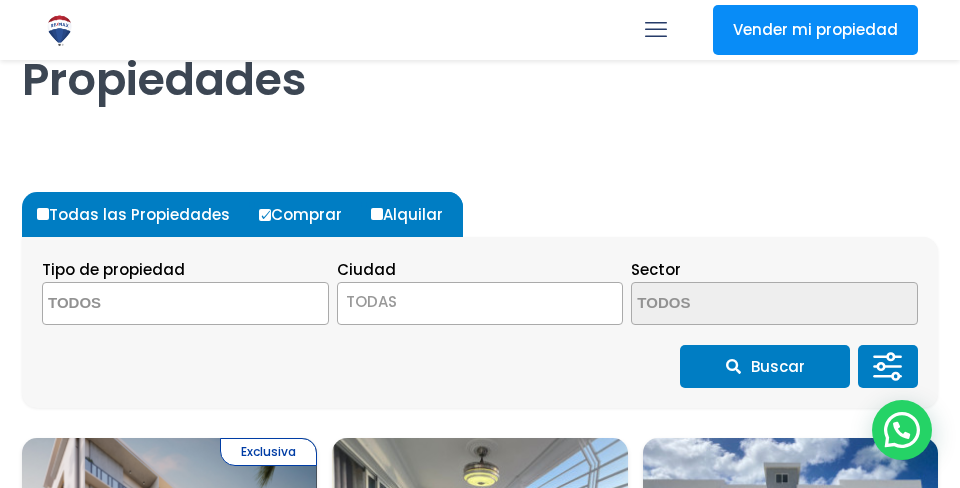 click at bounding box center [140, 304] 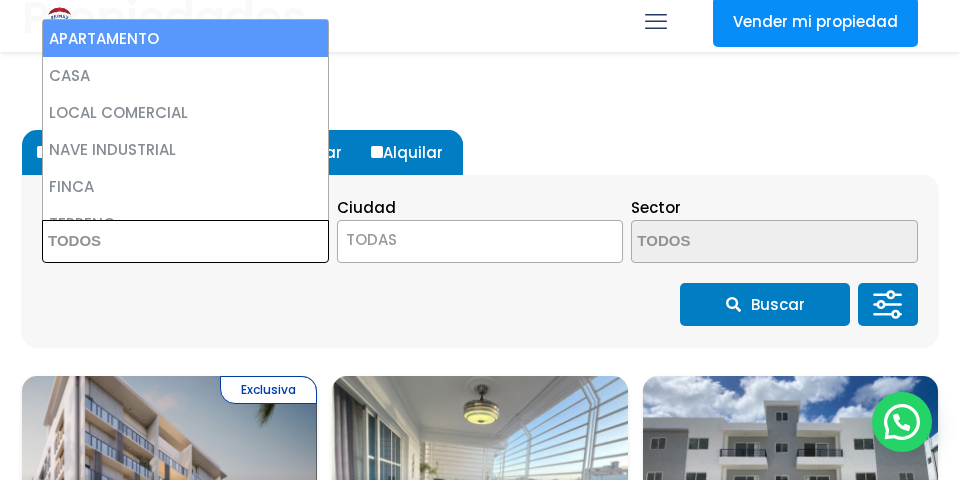 scroll, scrollTop: 139, scrollLeft: 0, axis: vertical 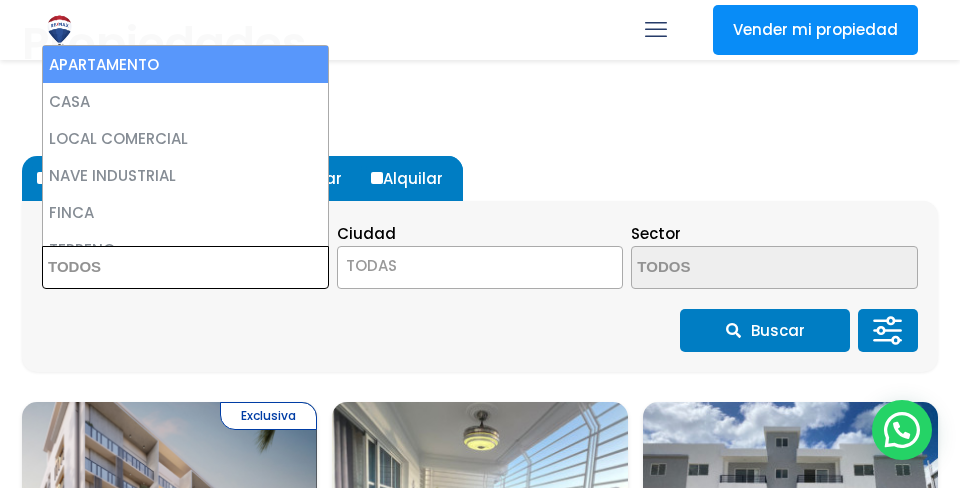 select on "apartment" 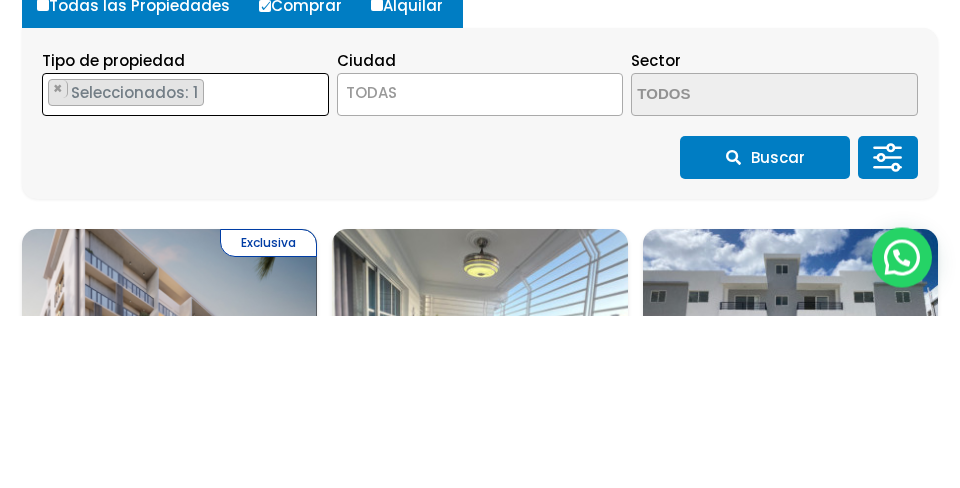 click on "TODAS" at bounding box center (371, 265) 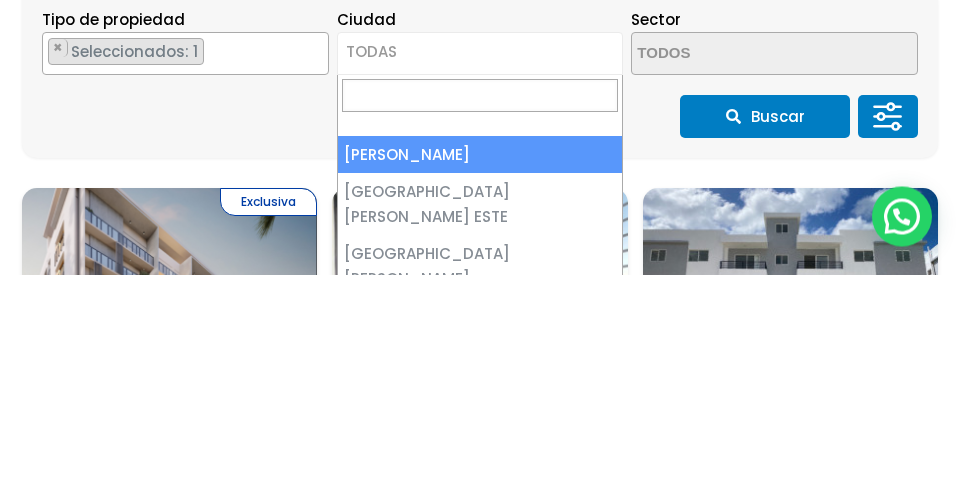 select on "1" 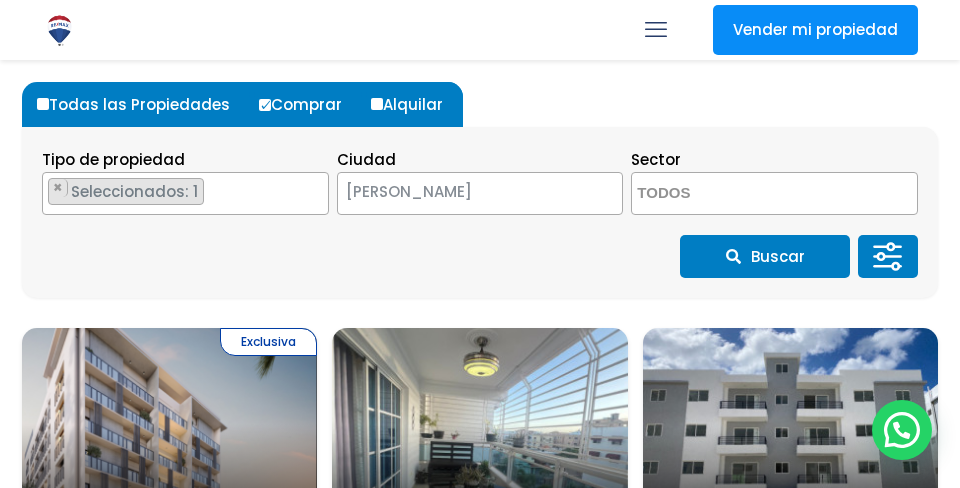 scroll, scrollTop: 211, scrollLeft: 0, axis: vertical 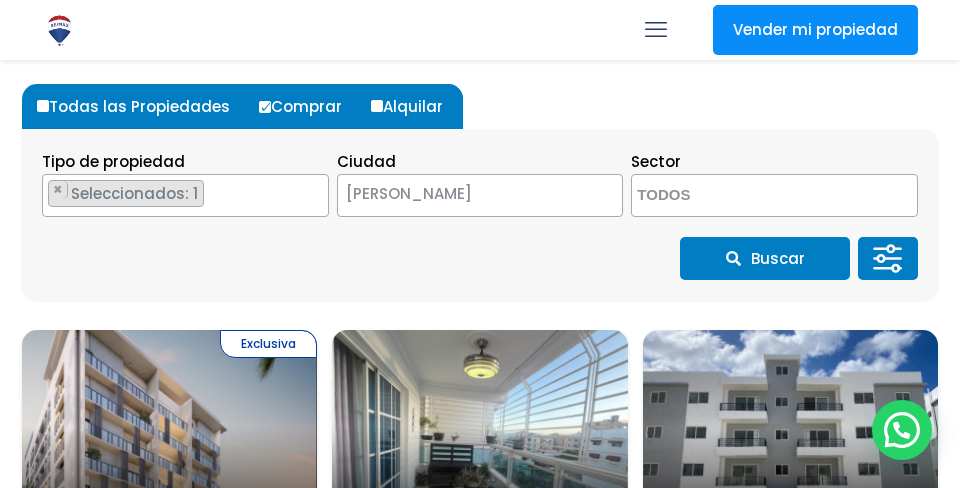 click at bounding box center [729, 196] 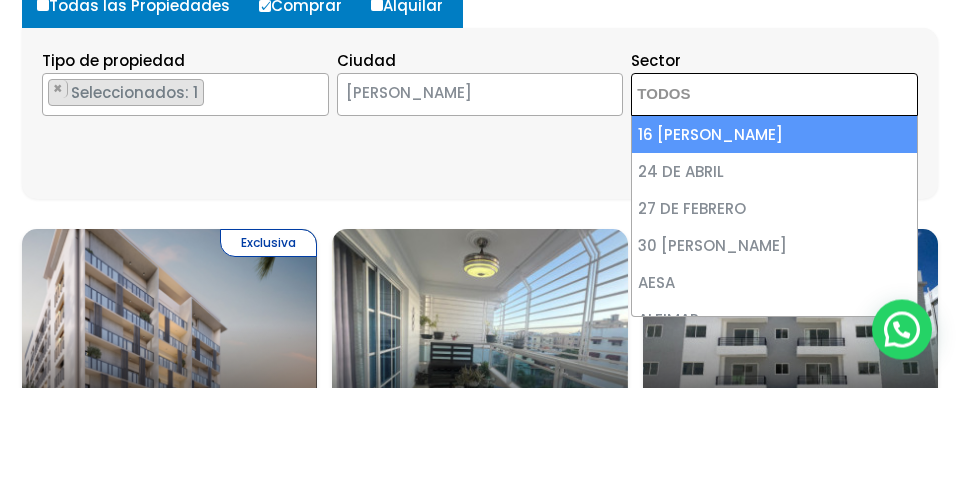 click on "Buscar" at bounding box center (480, 258) 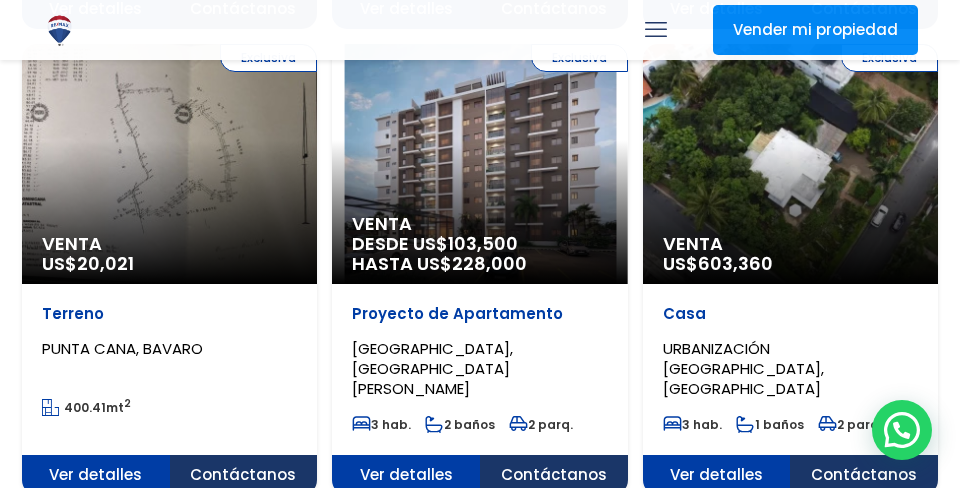 scroll, scrollTop: 2379, scrollLeft: 0, axis: vertical 